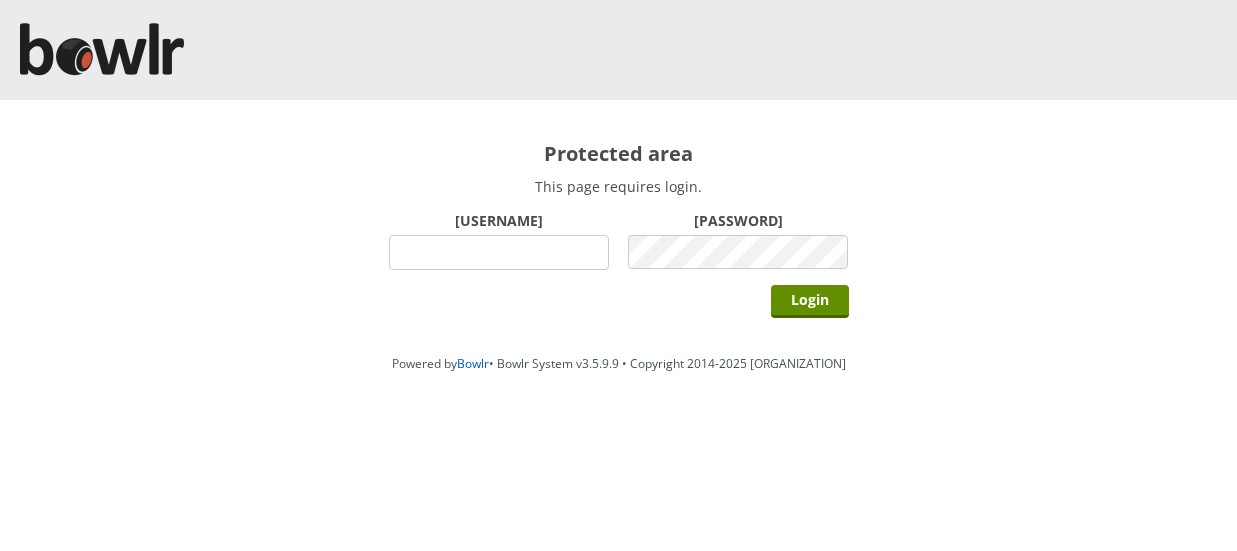 scroll, scrollTop: 0, scrollLeft: 0, axis: both 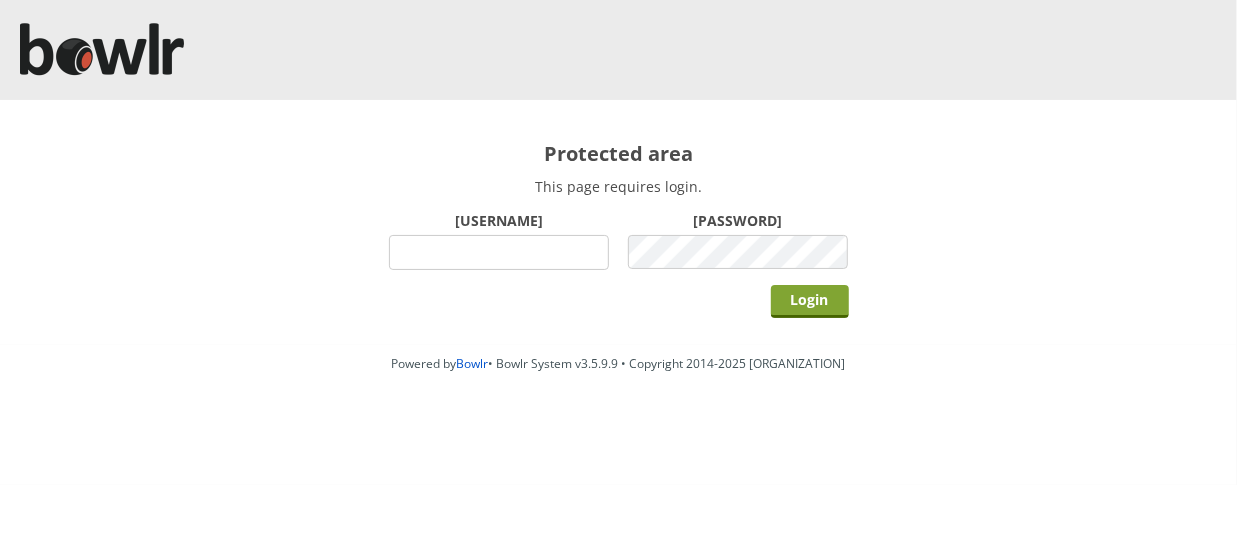 type on "[ORGANIZATION]" 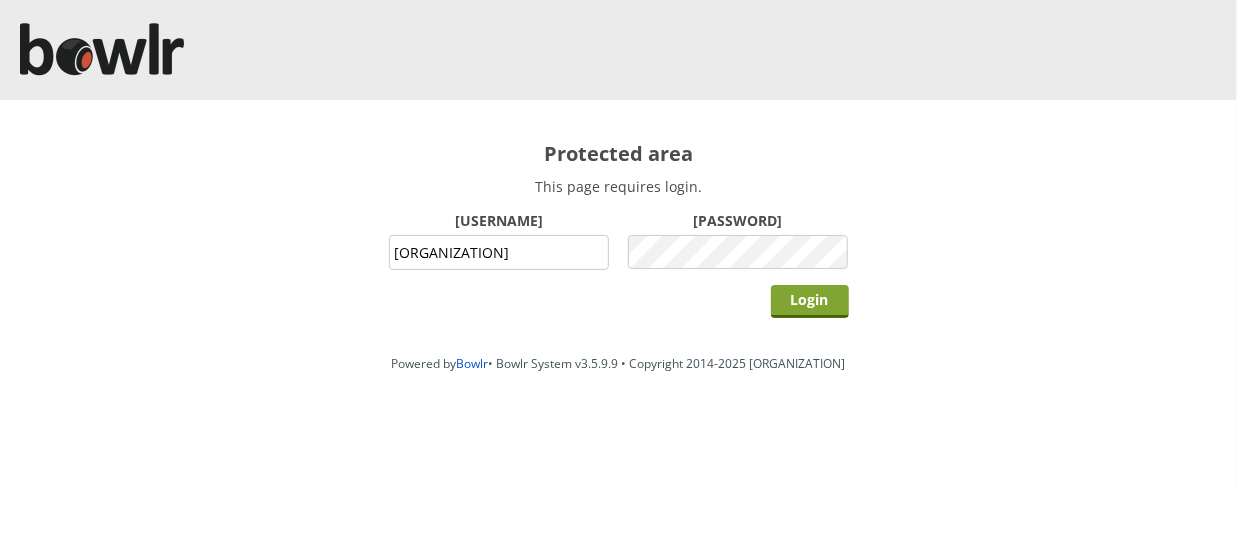 click on "Login" at bounding box center [810, 301] 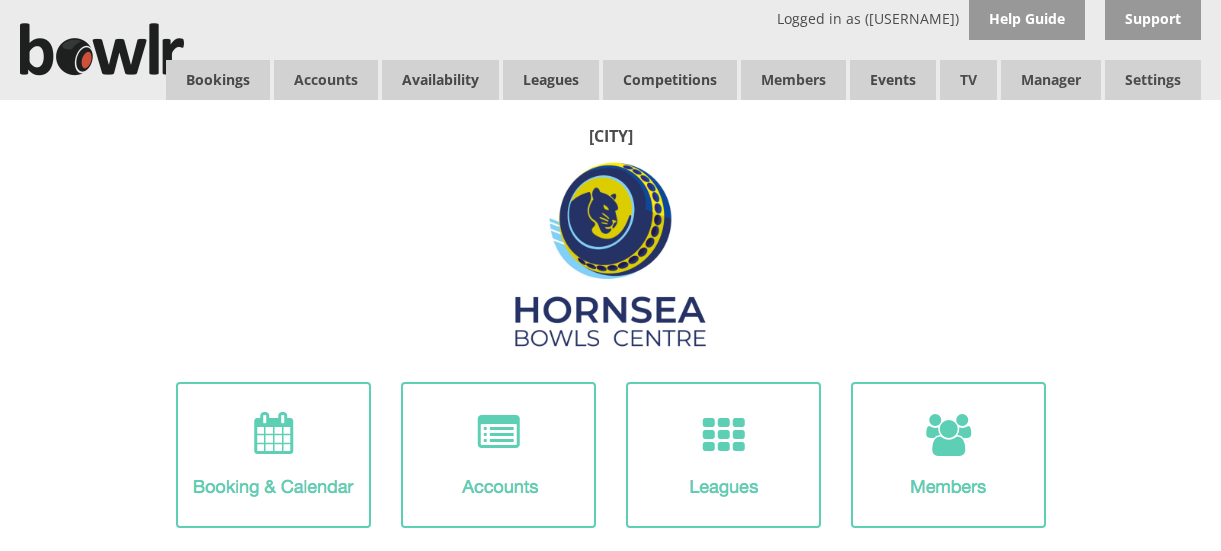 scroll, scrollTop: 0, scrollLeft: 0, axis: both 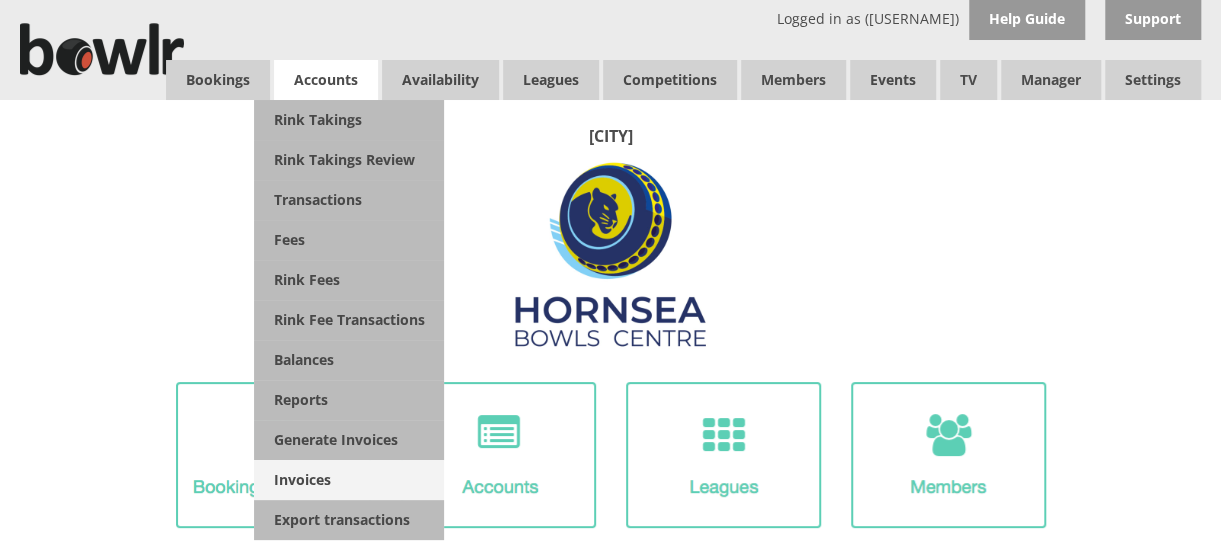 click on "Invoices" at bounding box center (349, 480) 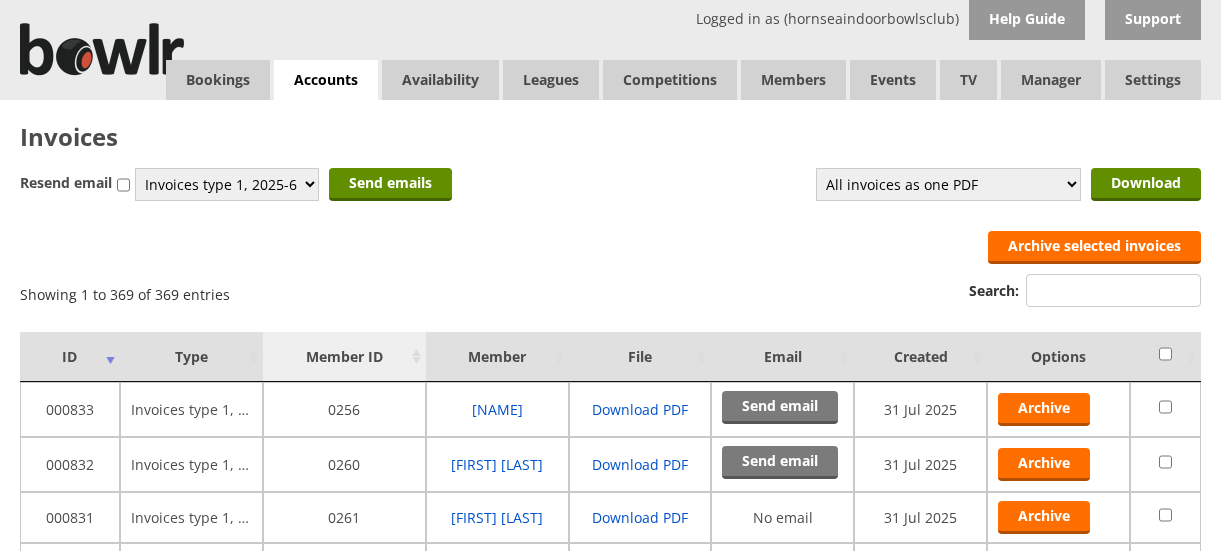 scroll, scrollTop: 0, scrollLeft: 0, axis: both 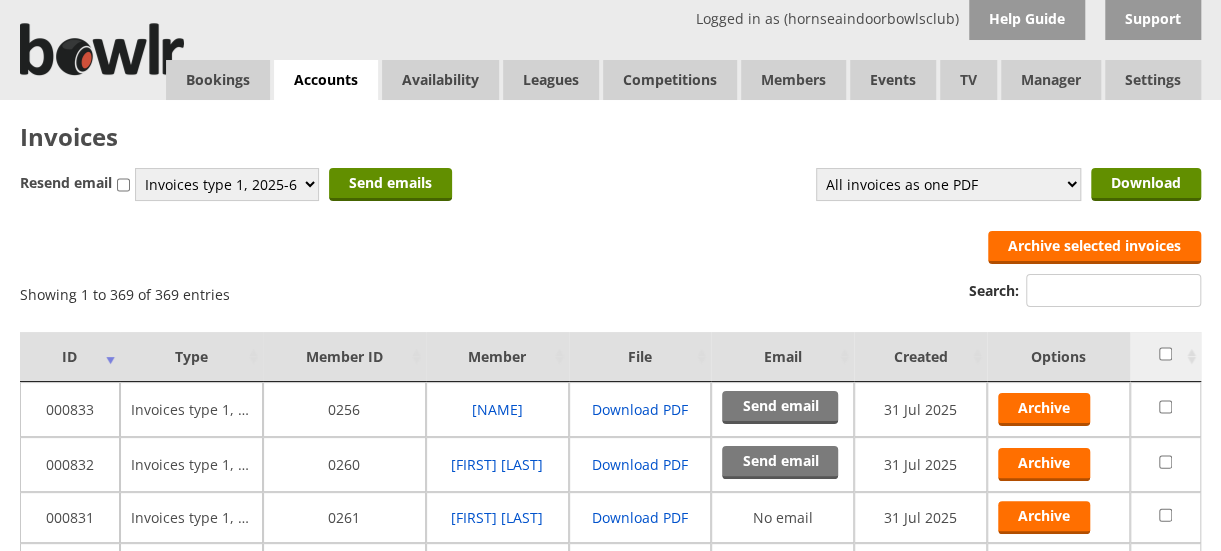 click at bounding box center (1165, 354) 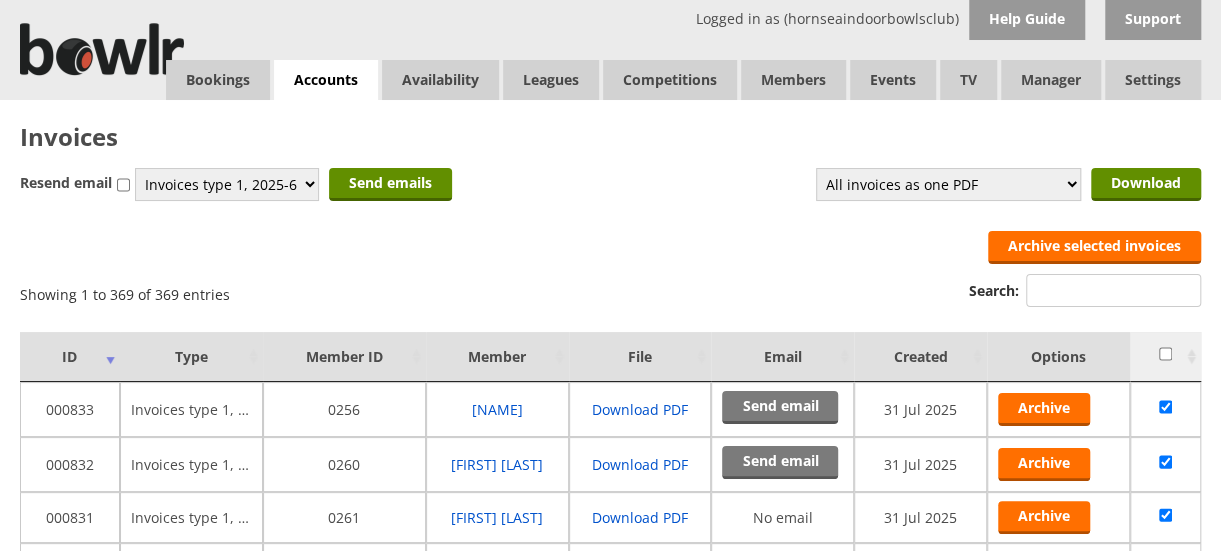 checkbox on "true" 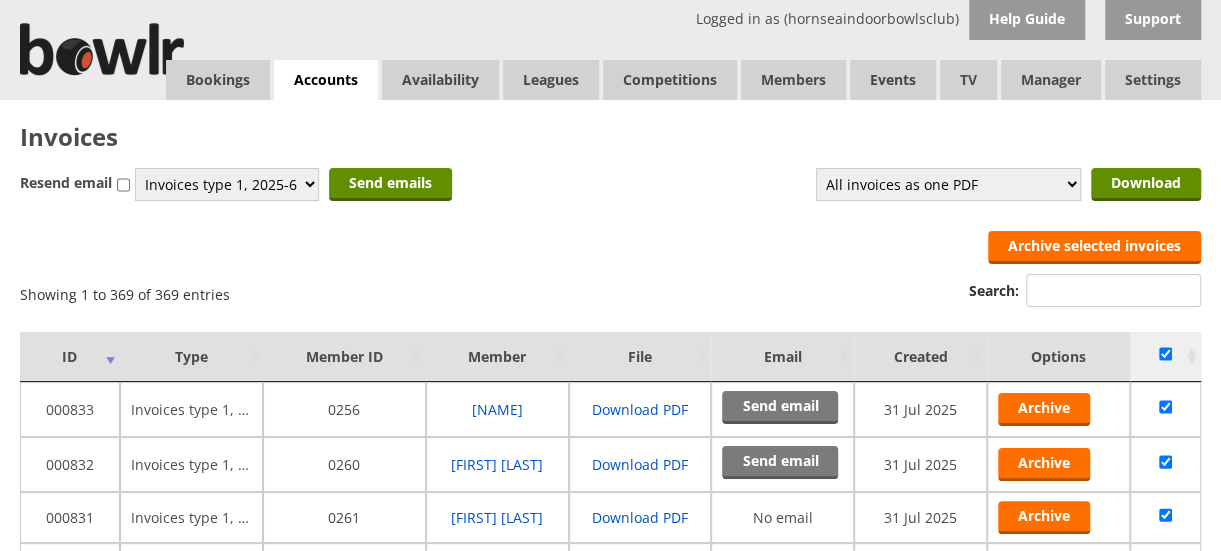 checkbox on "true" 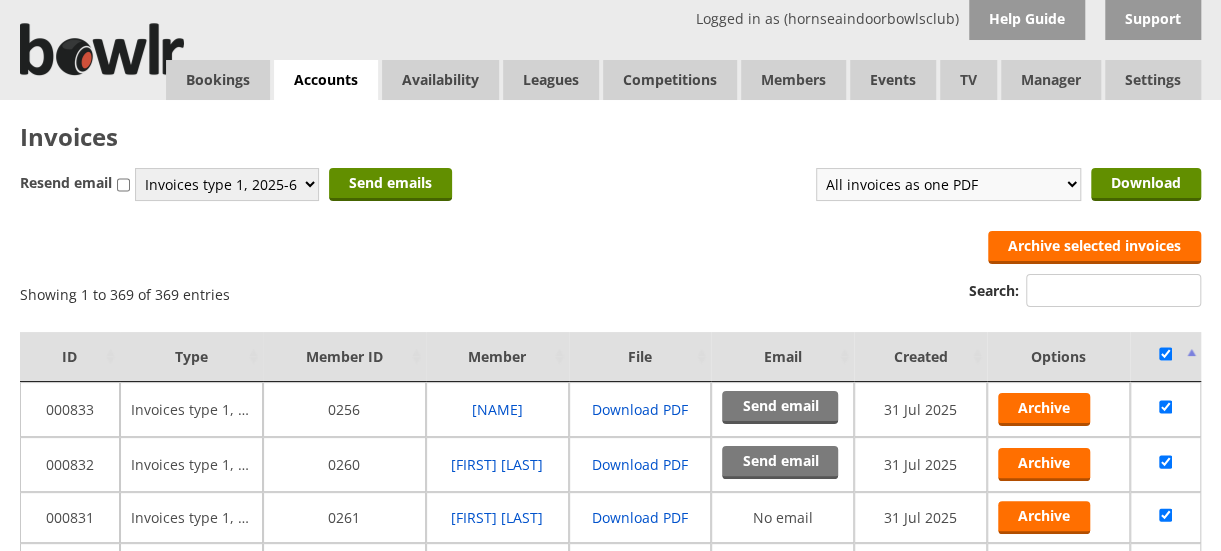 click on "All invoices as one PDF
All invoices in a ZIP
Invoices type 1, 2025-6, as one PDF Invoices type 1, 2025-6, in a ZIP Invoices type 2, 2017, as one PDF Invoices type 2, 2017, in a ZIP" at bounding box center (948, 184) 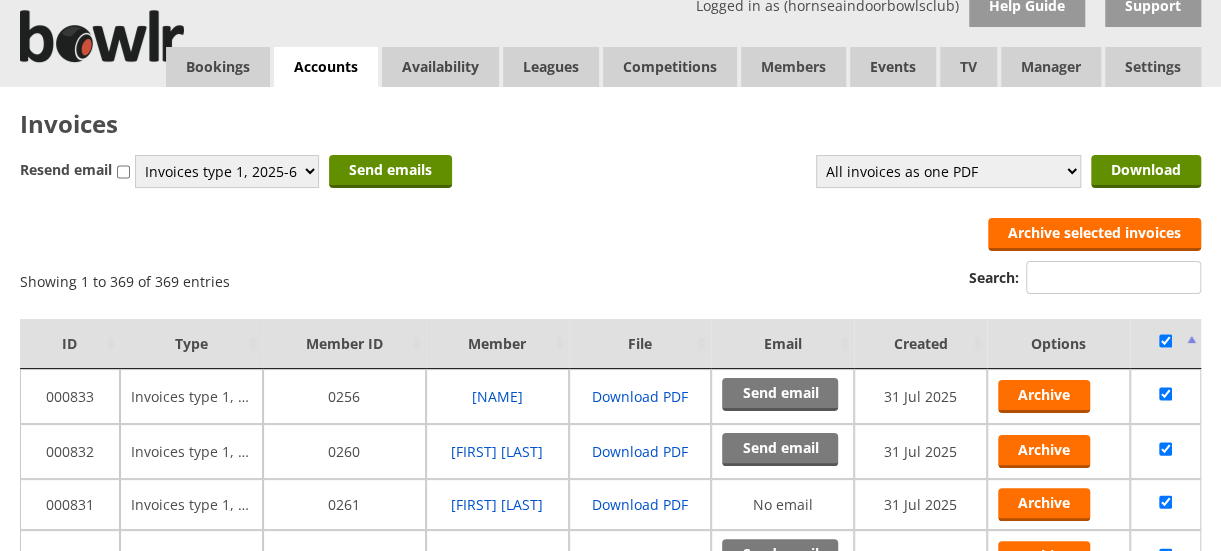 scroll, scrollTop: 0, scrollLeft: 0, axis: both 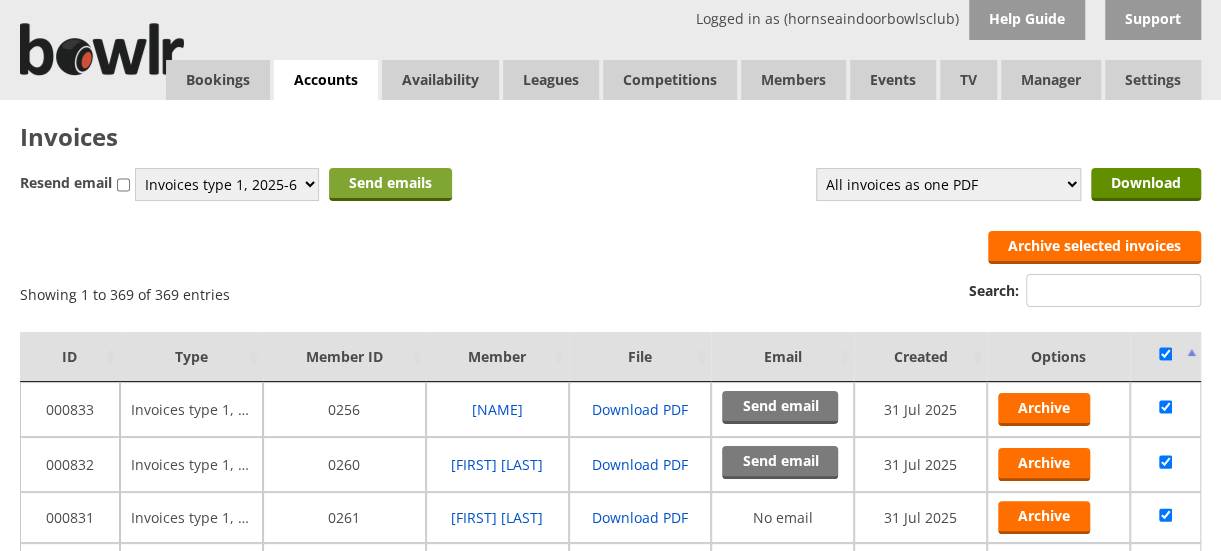 click on "Send emails" at bounding box center (390, 184) 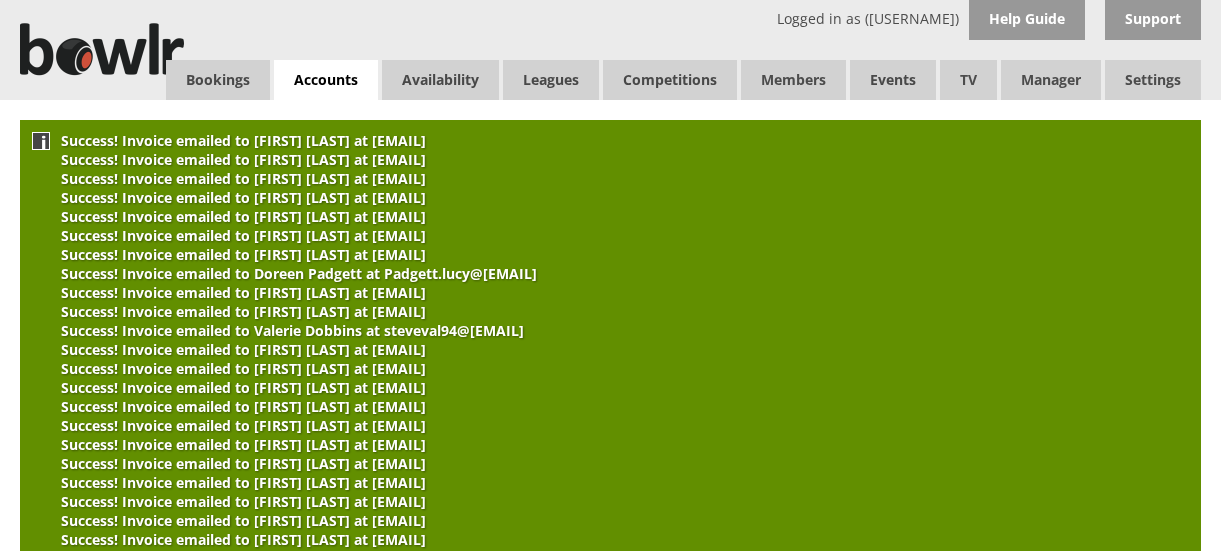 scroll, scrollTop: 0, scrollLeft: 0, axis: both 